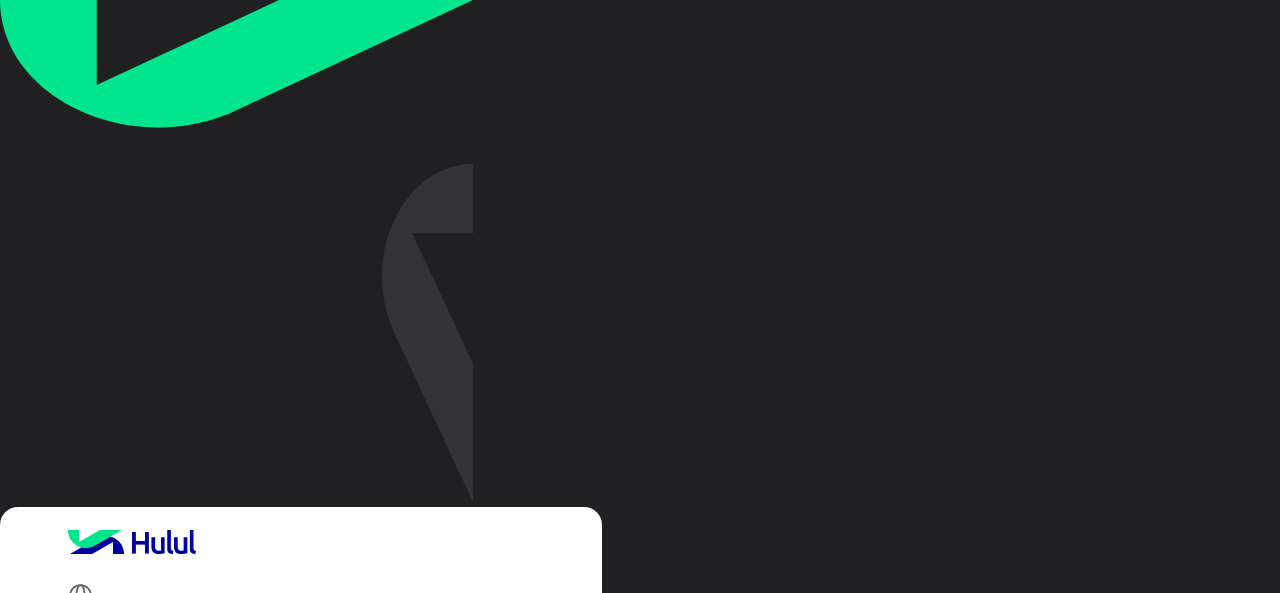 scroll, scrollTop: 0, scrollLeft: 0, axis: both 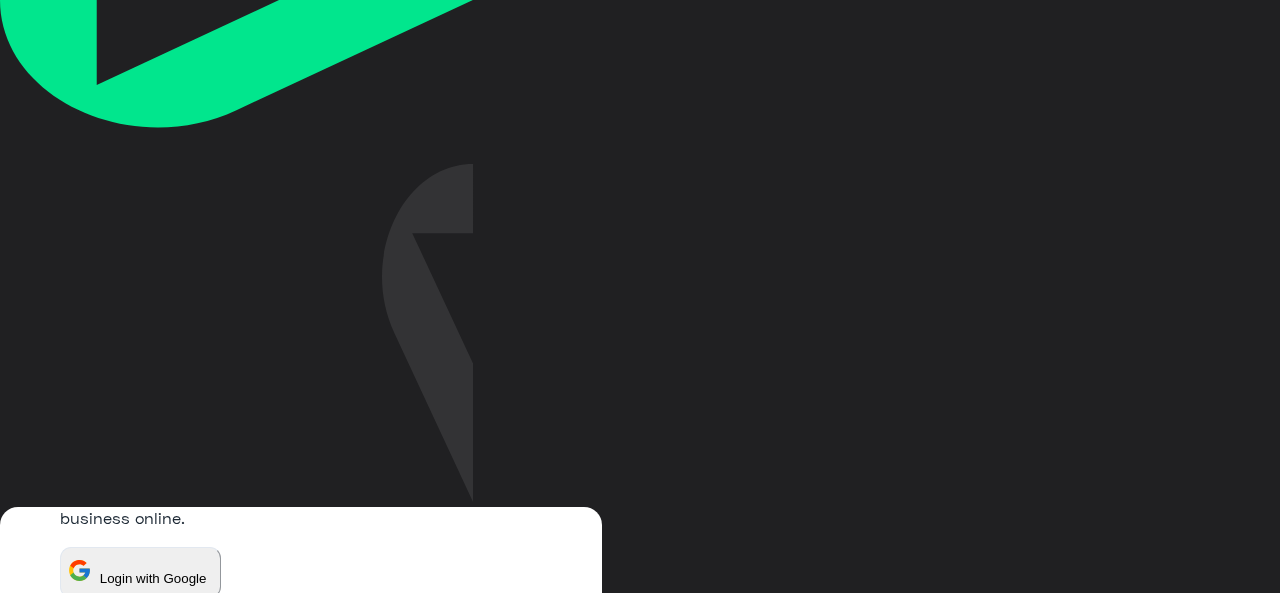 click on "*********" at bounding box center [173, 749] 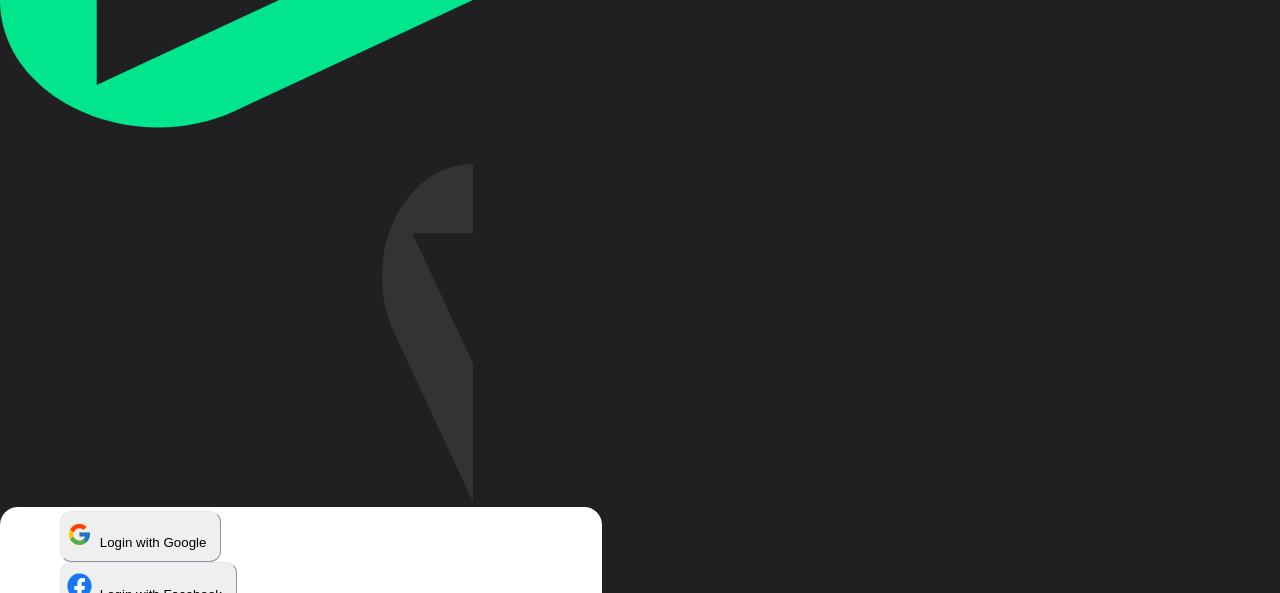 click on "Login" at bounding box center [88, 992] 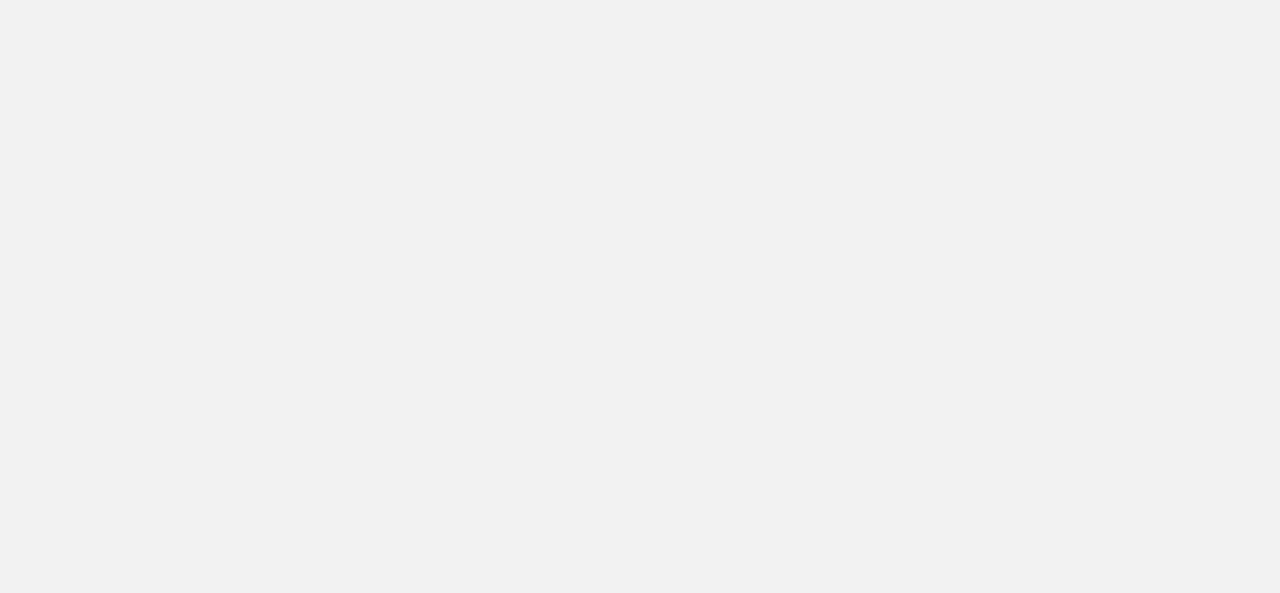 scroll, scrollTop: 0, scrollLeft: 0, axis: both 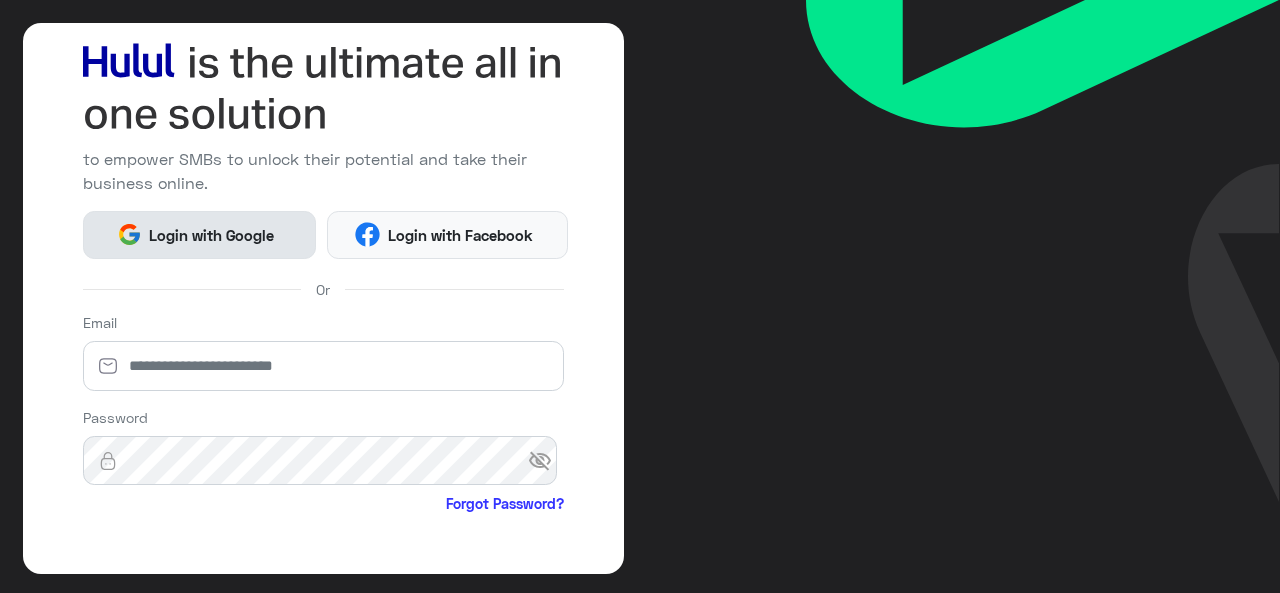 click on "Login with Google" at bounding box center [212, 235] 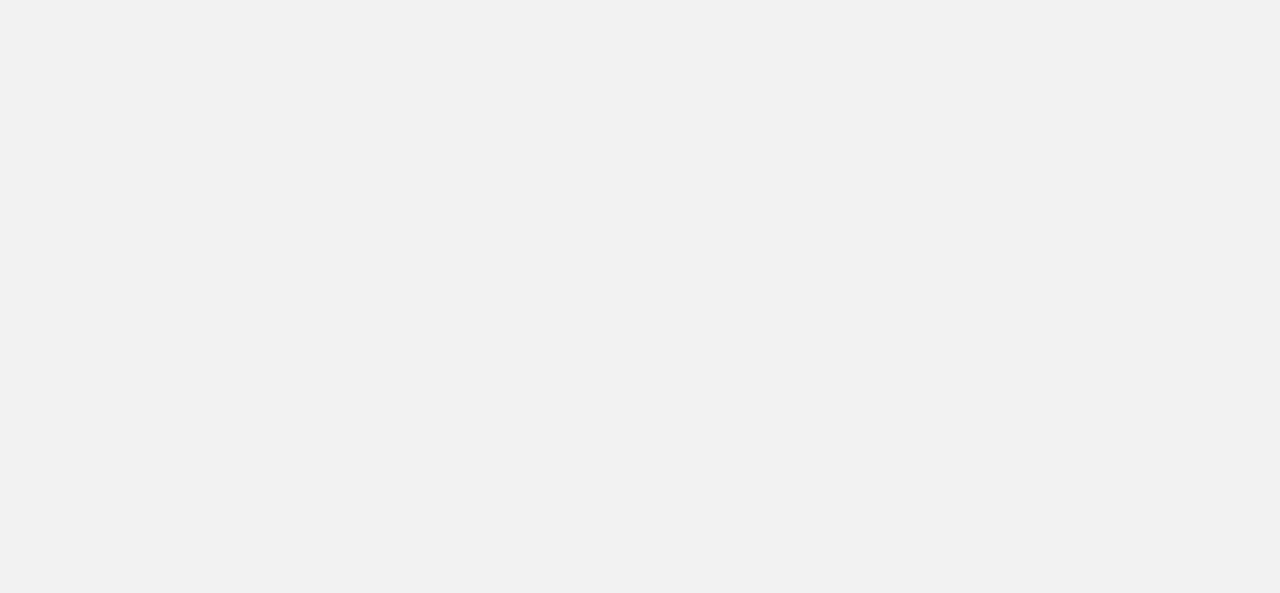 scroll, scrollTop: 0, scrollLeft: 0, axis: both 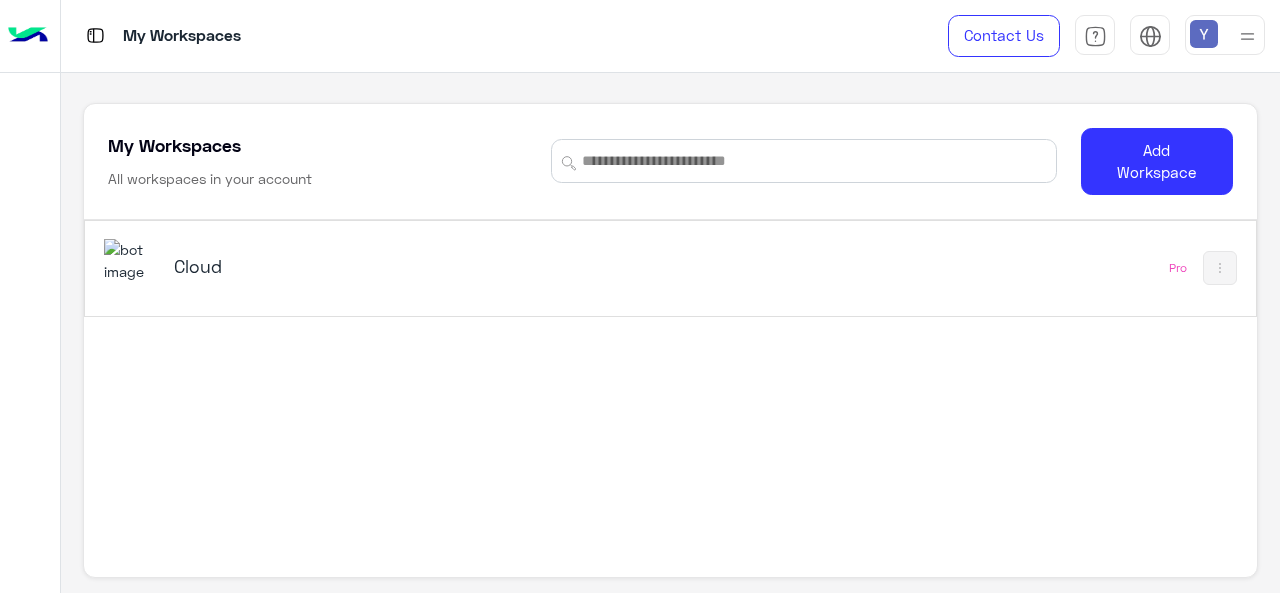 click on "Cloud" at bounding box center [378, 266] 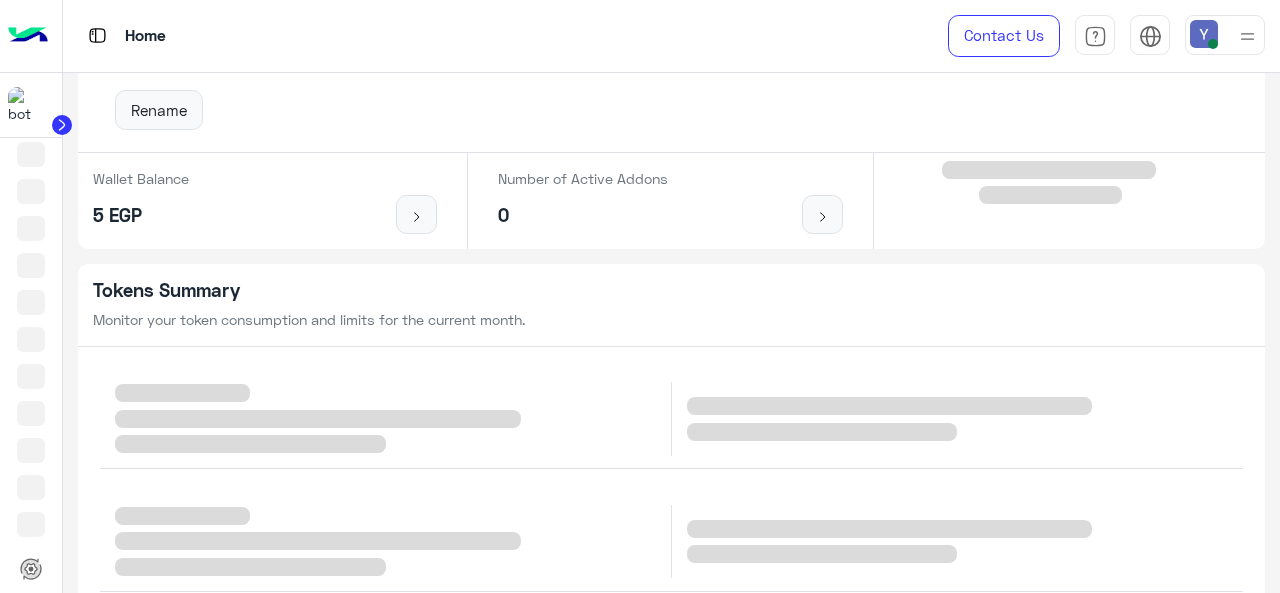 scroll, scrollTop: 0, scrollLeft: 0, axis: both 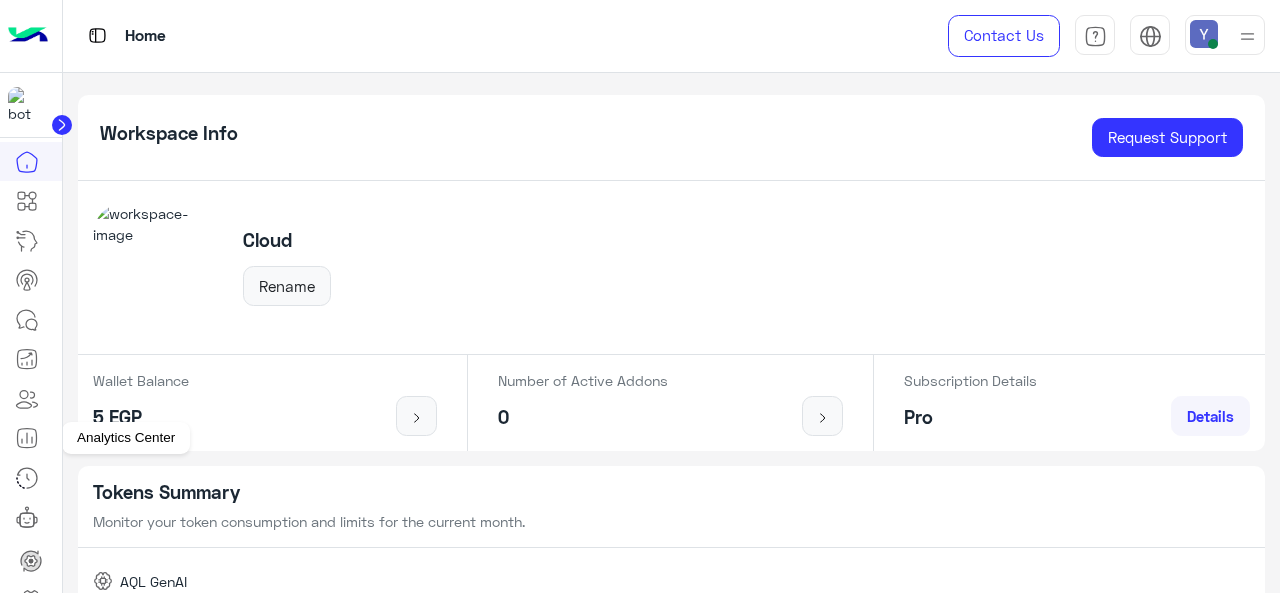 click at bounding box center (27, 438) 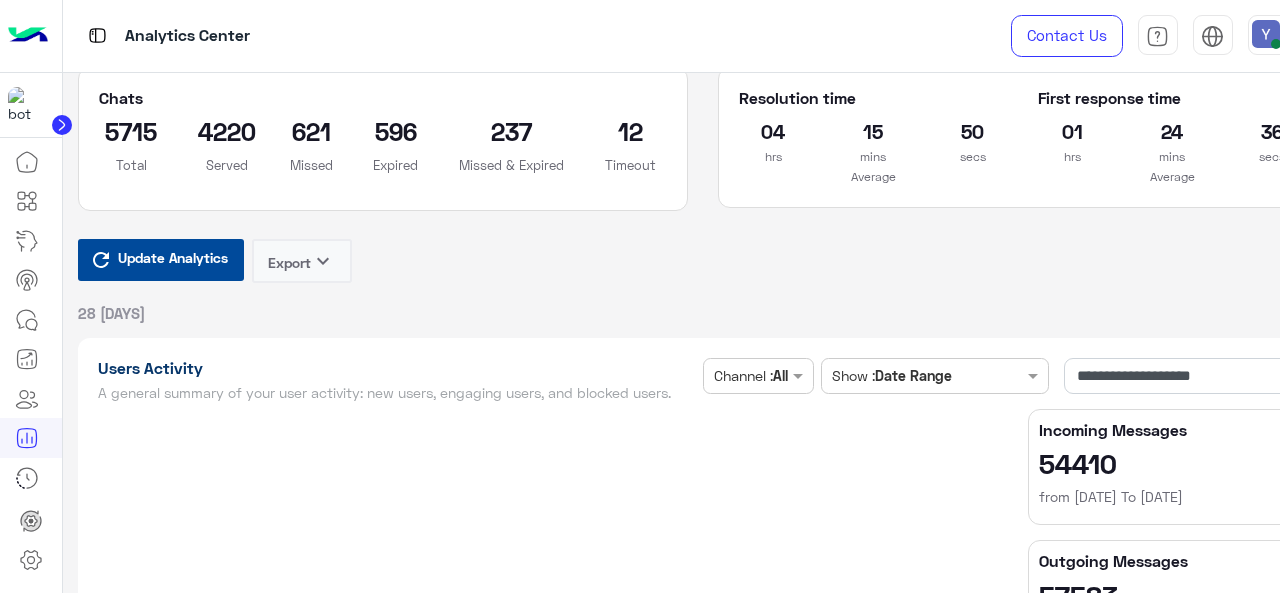 scroll, scrollTop: 0, scrollLeft: 0, axis: both 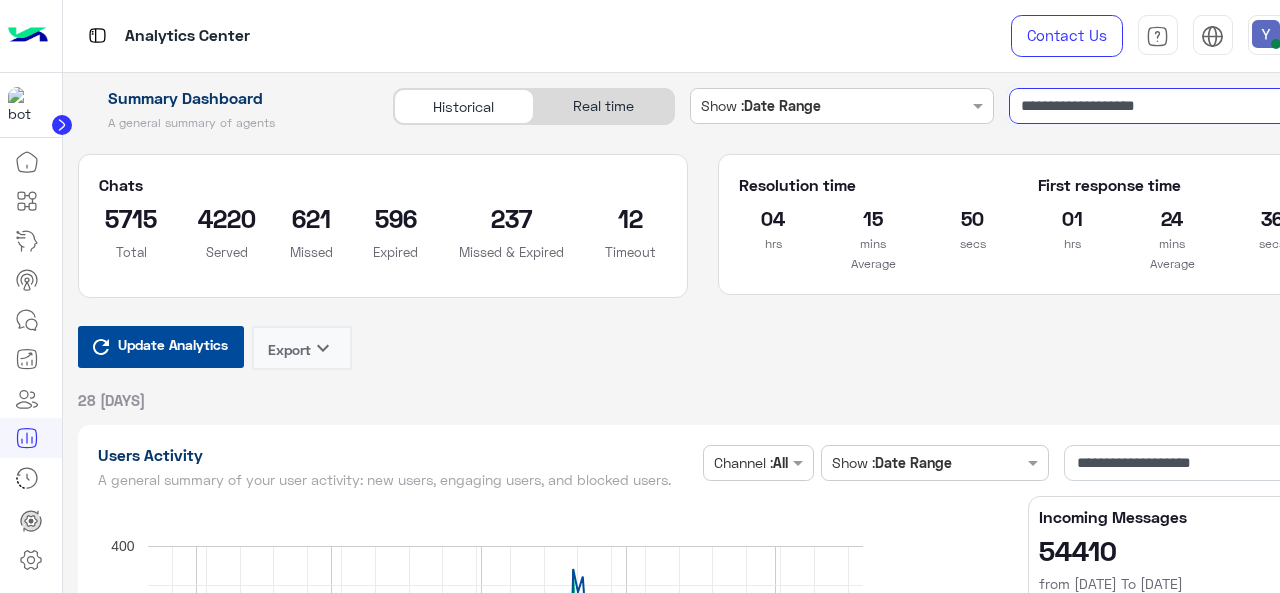 click on "**********" at bounding box center (1168, 106) 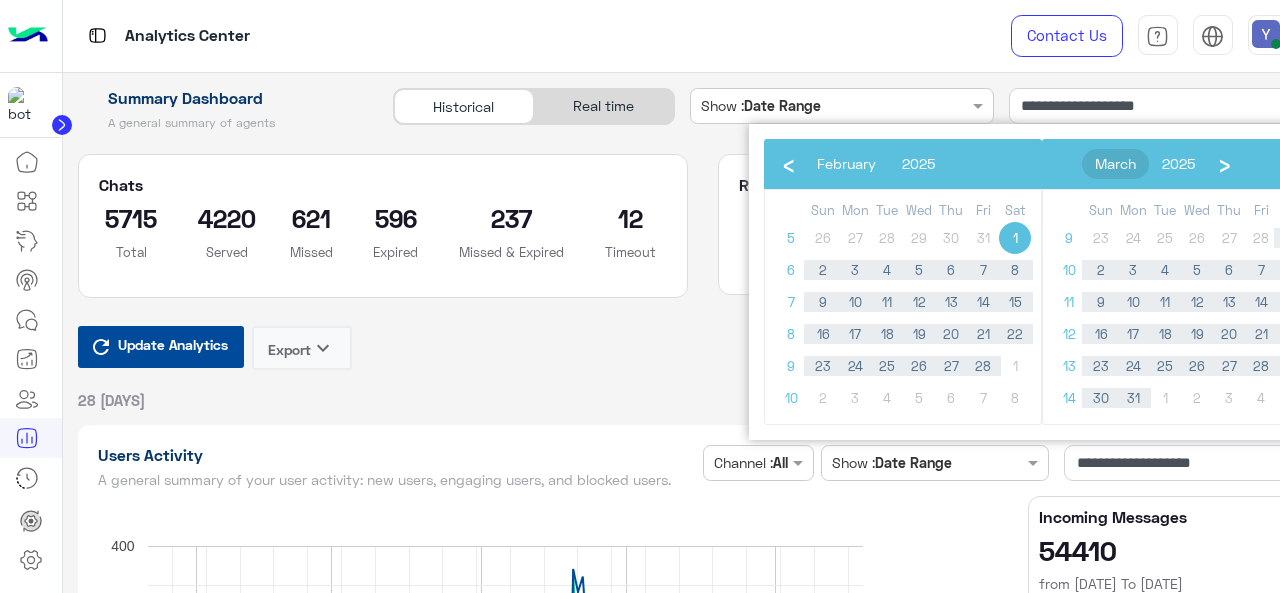 click on "March" at bounding box center (846, 163) 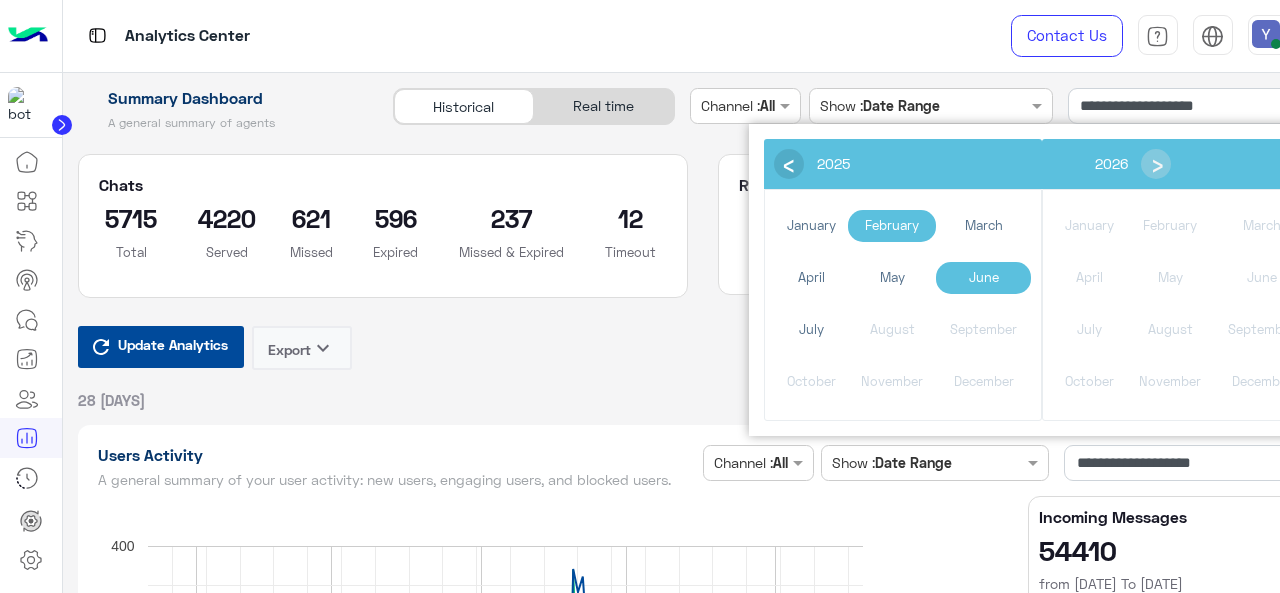 click on "‹" at bounding box center [788, 163] 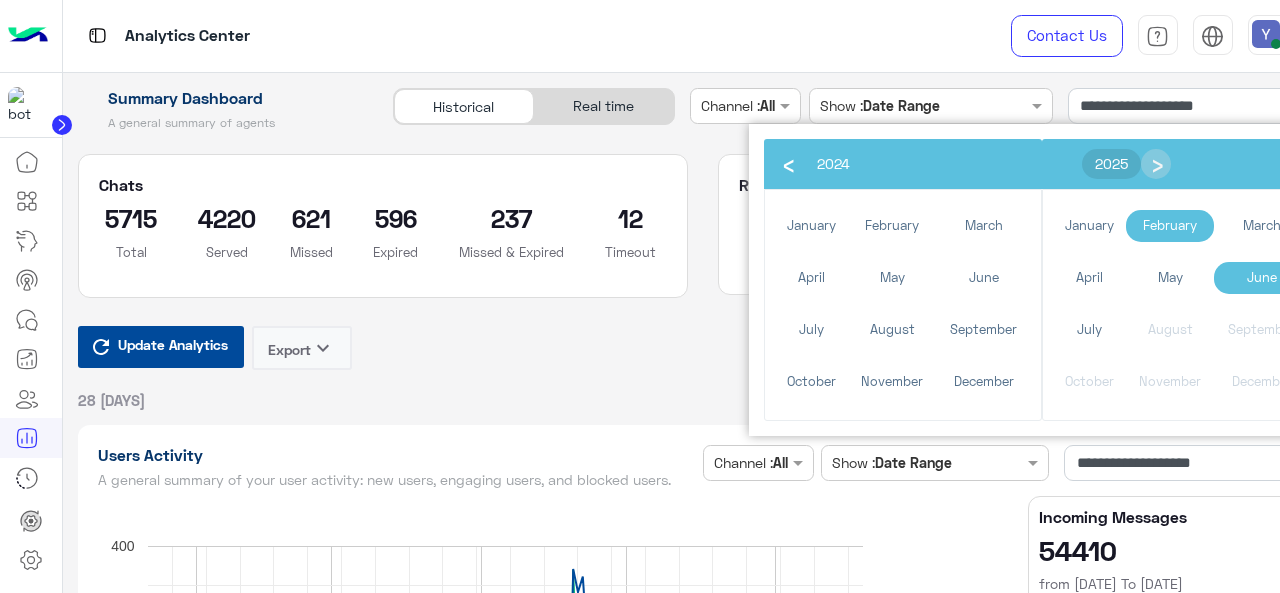 click on "2025" at bounding box center [833, 164] 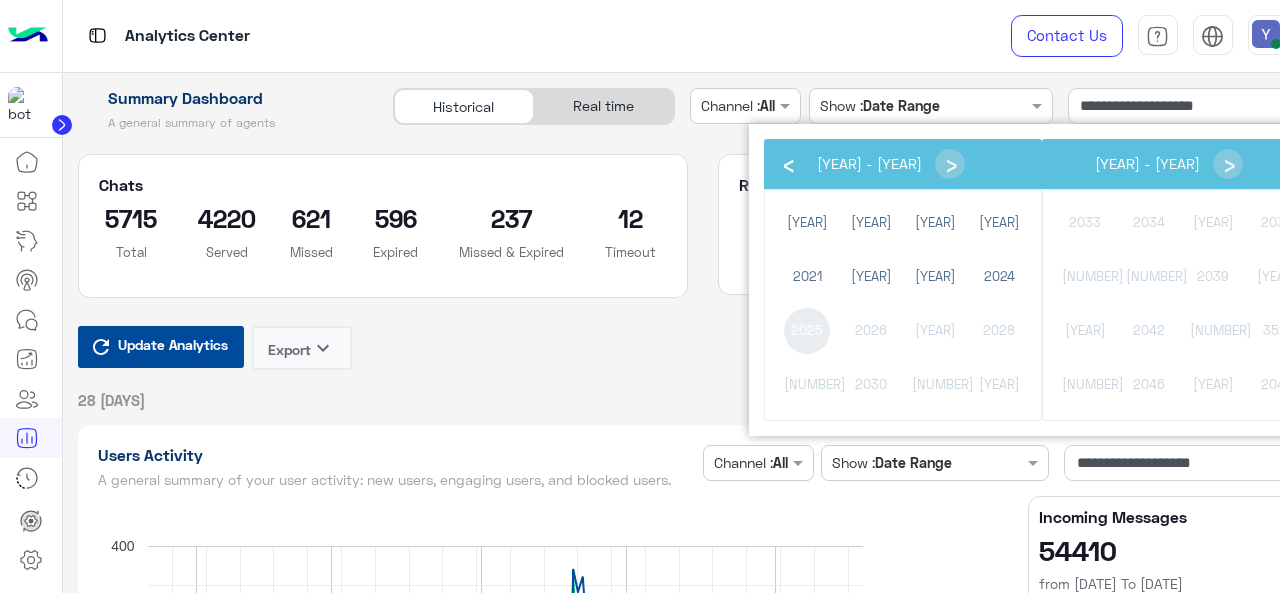 click on "2025" at bounding box center (807, 331) 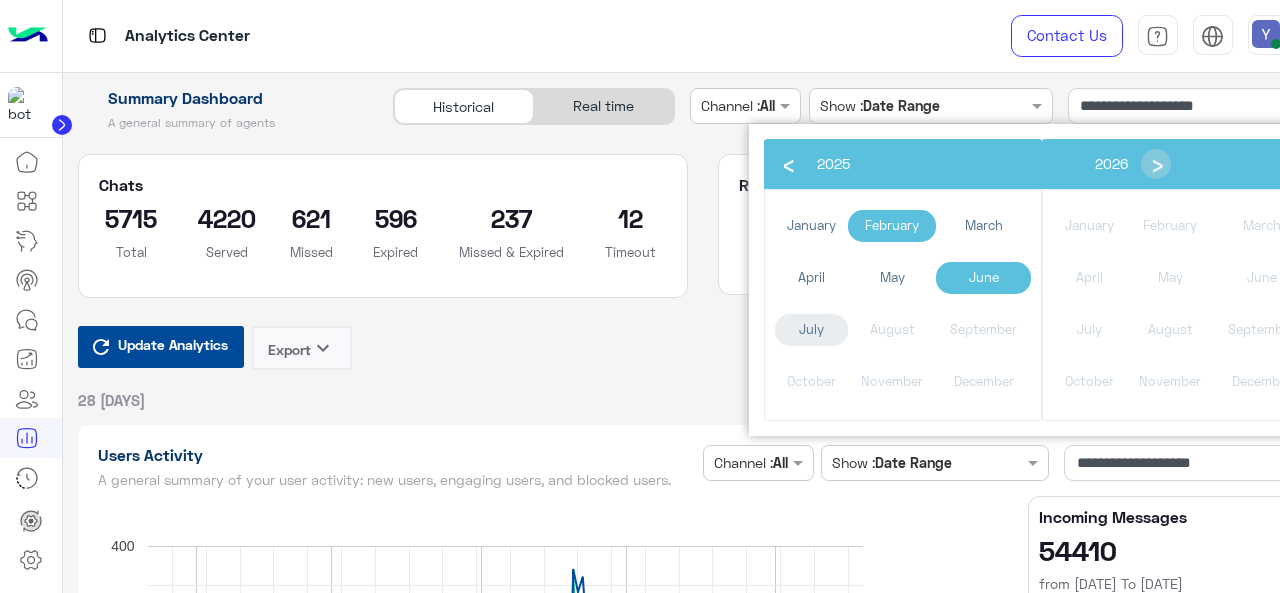 click on "July" at bounding box center [811, 330] 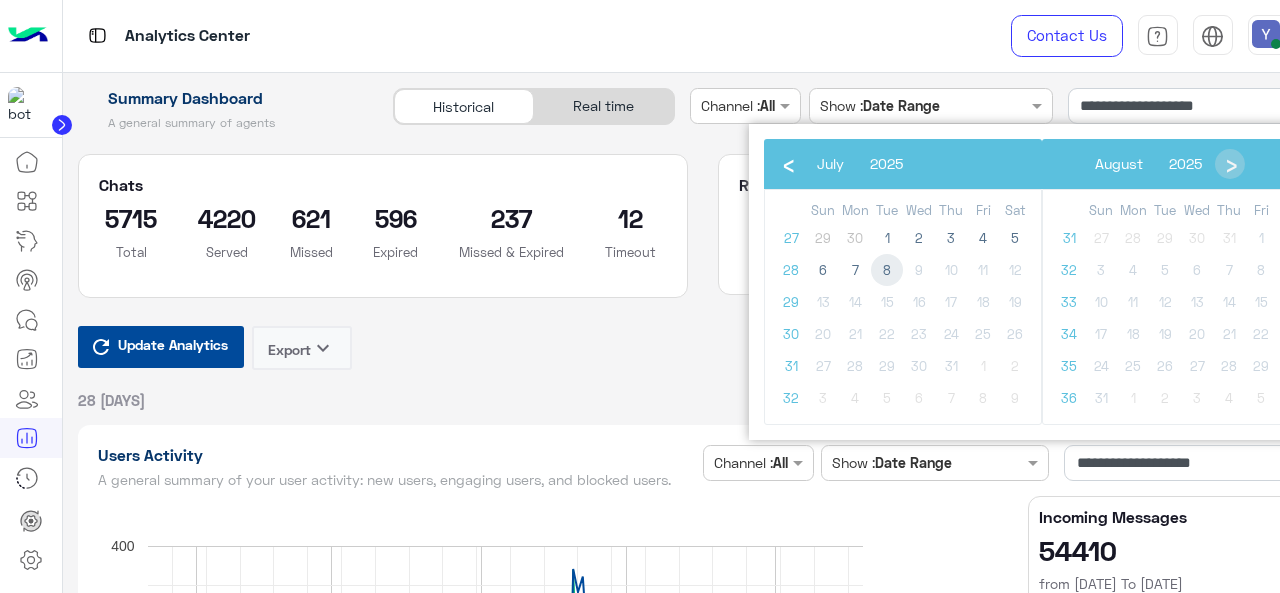click on "8" at bounding box center [887, 270] 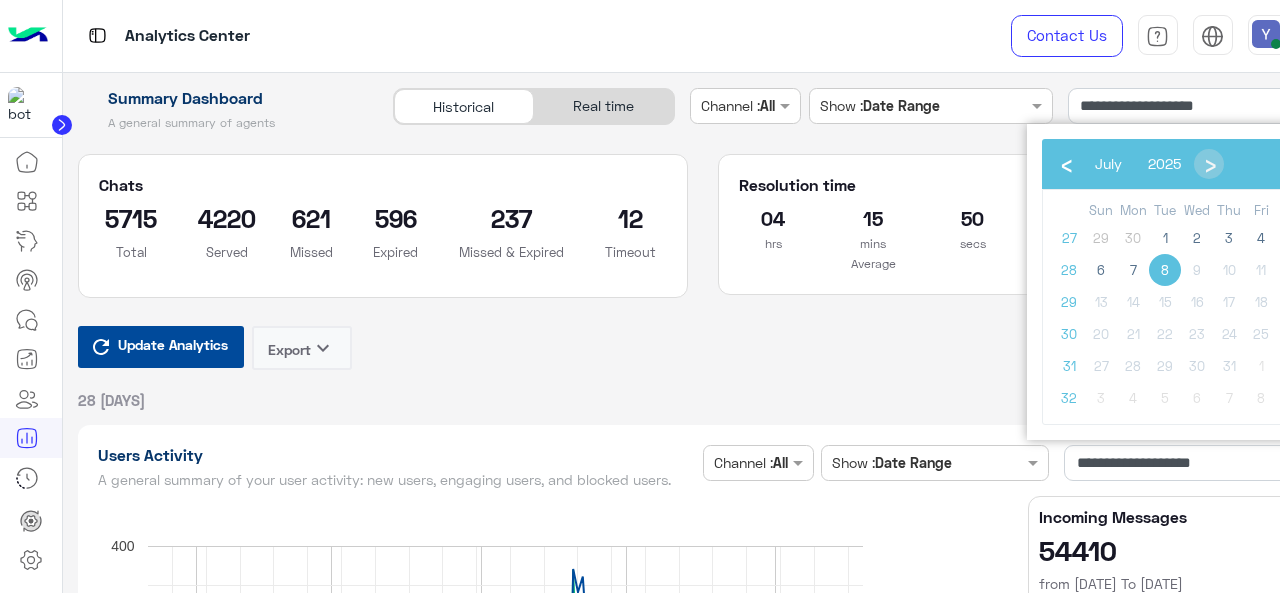 click on "8" at bounding box center [1165, 270] 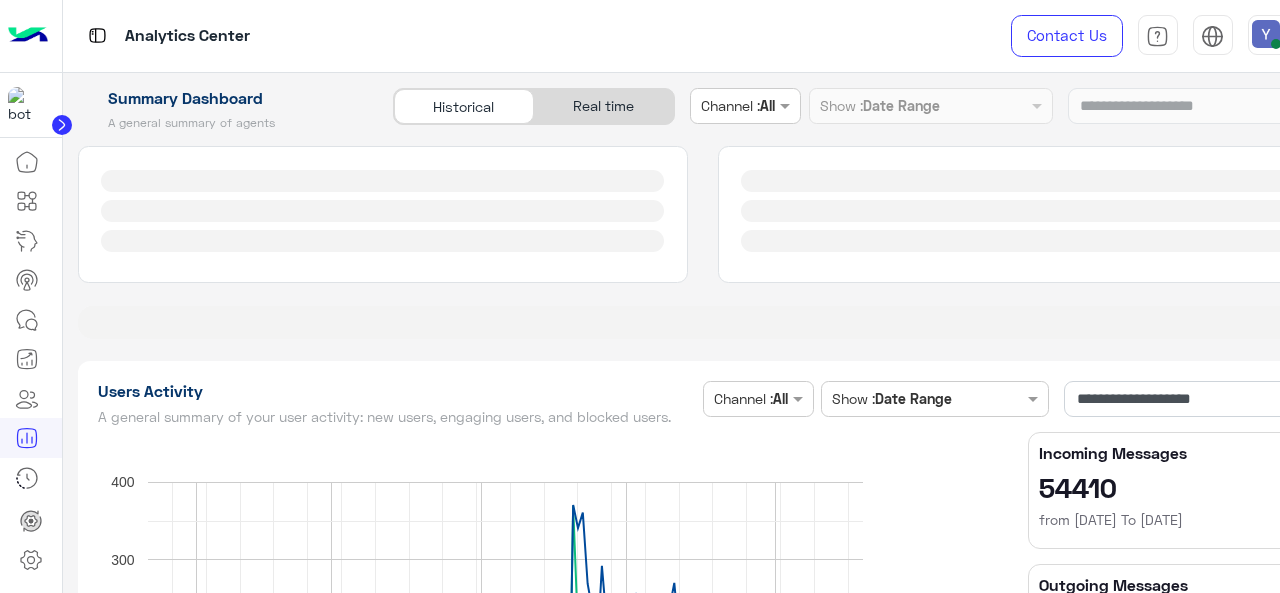 click on "**********" at bounding box center [703, 113] 